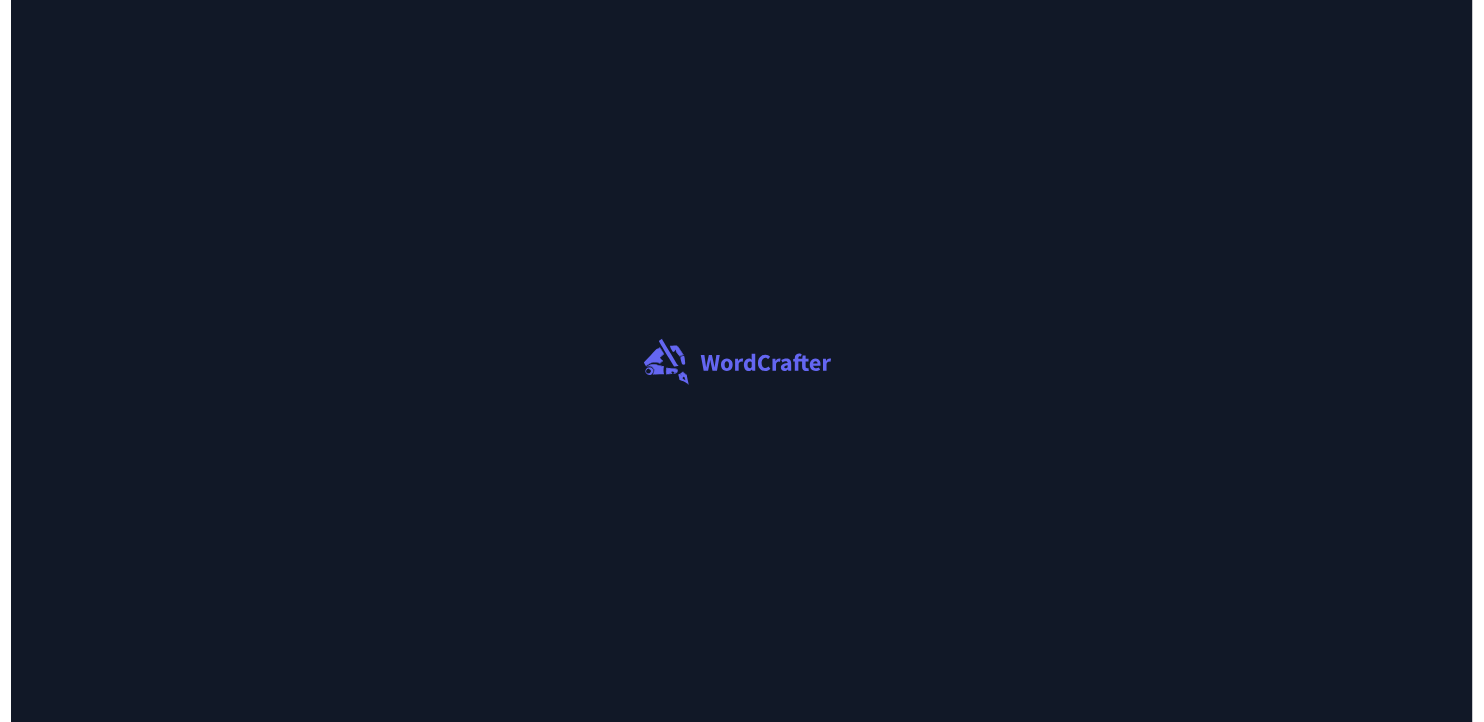 scroll, scrollTop: 0, scrollLeft: 0, axis: both 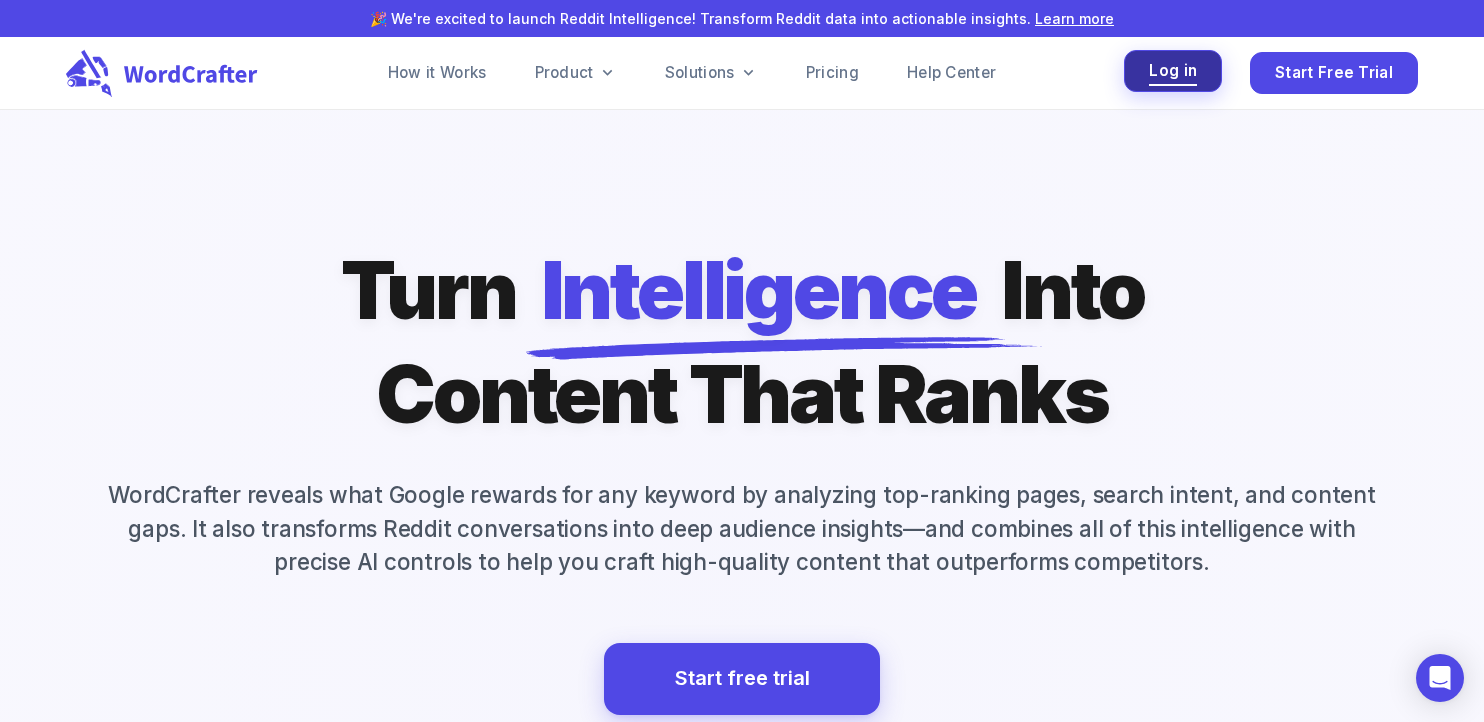 click on "Log in" at bounding box center (1173, 71) 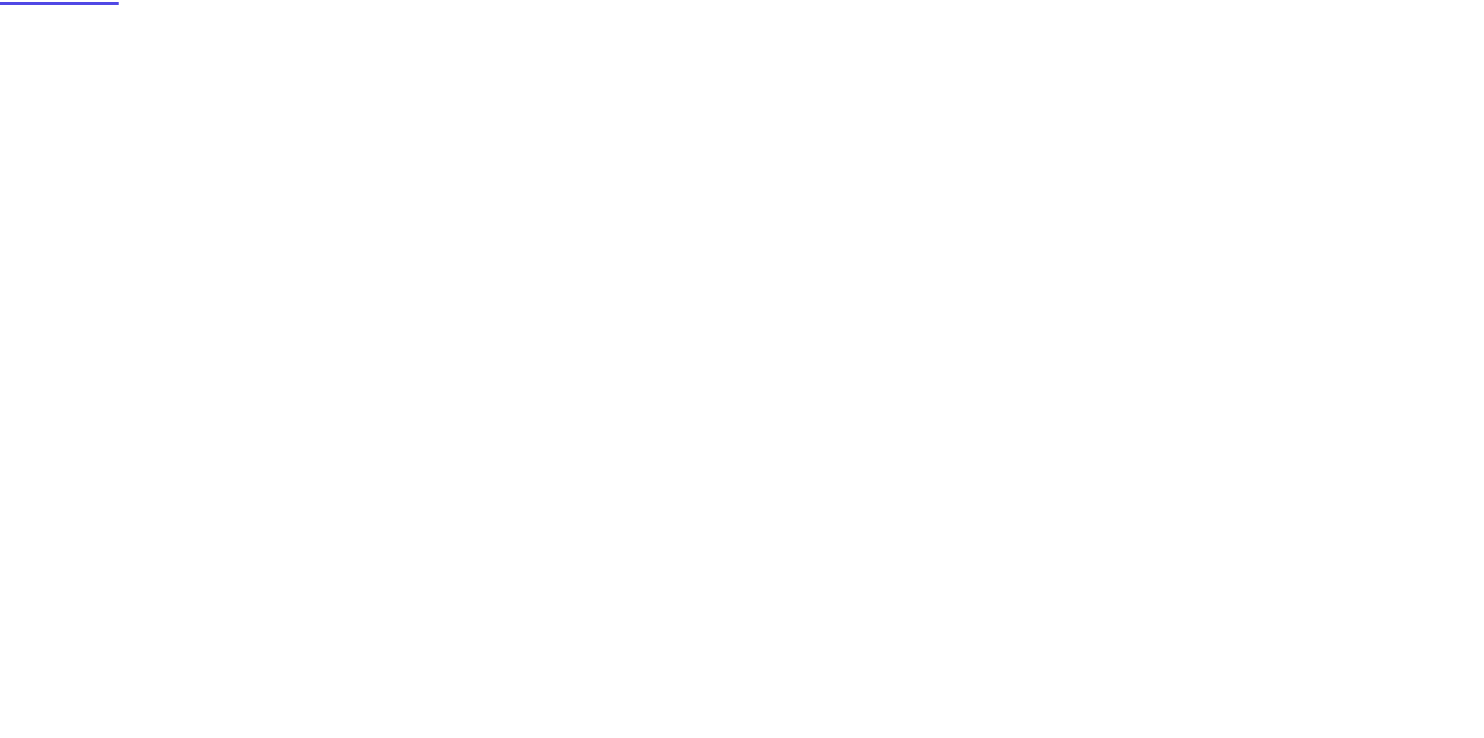 scroll, scrollTop: 0, scrollLeft: 0, axis: both 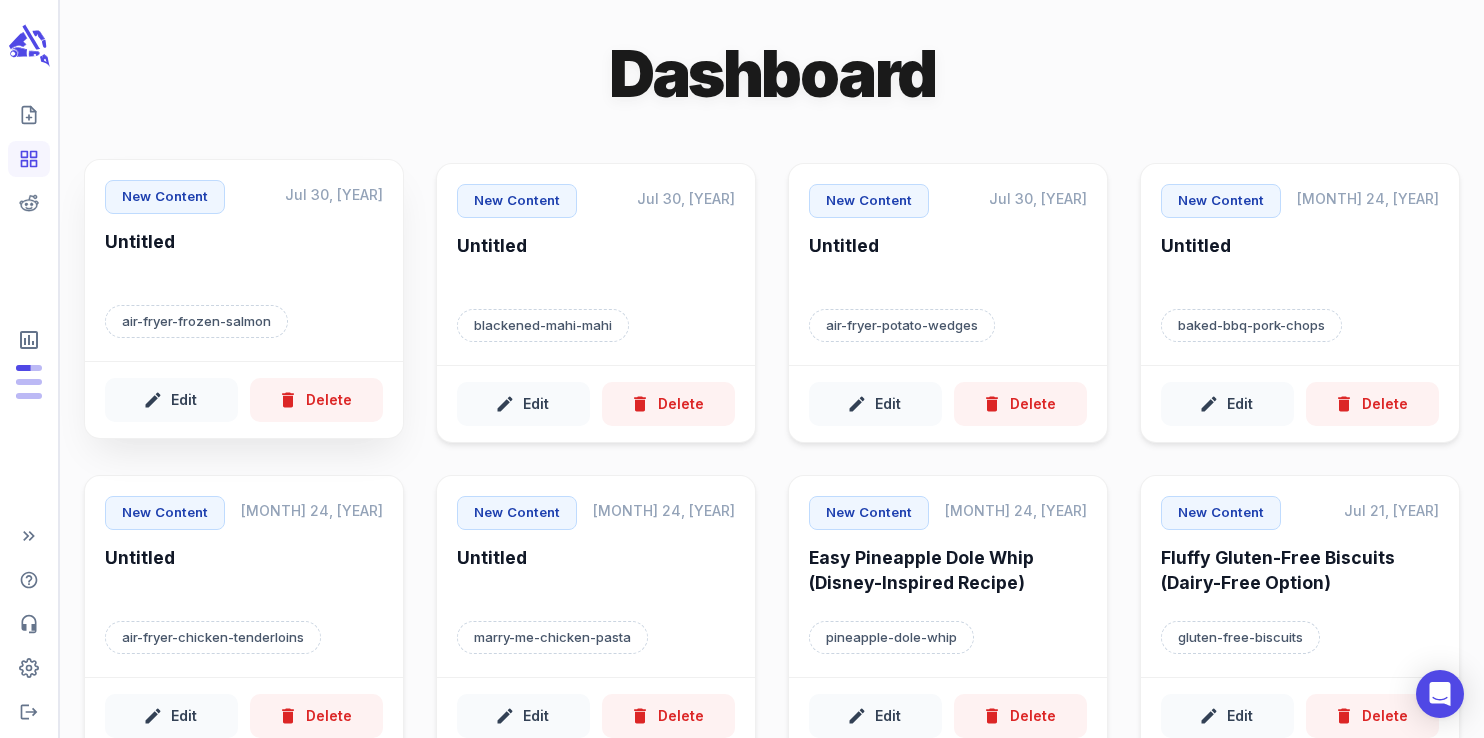 click on "air-fryer-frozen-salmon" at bounding box center (196, 322) 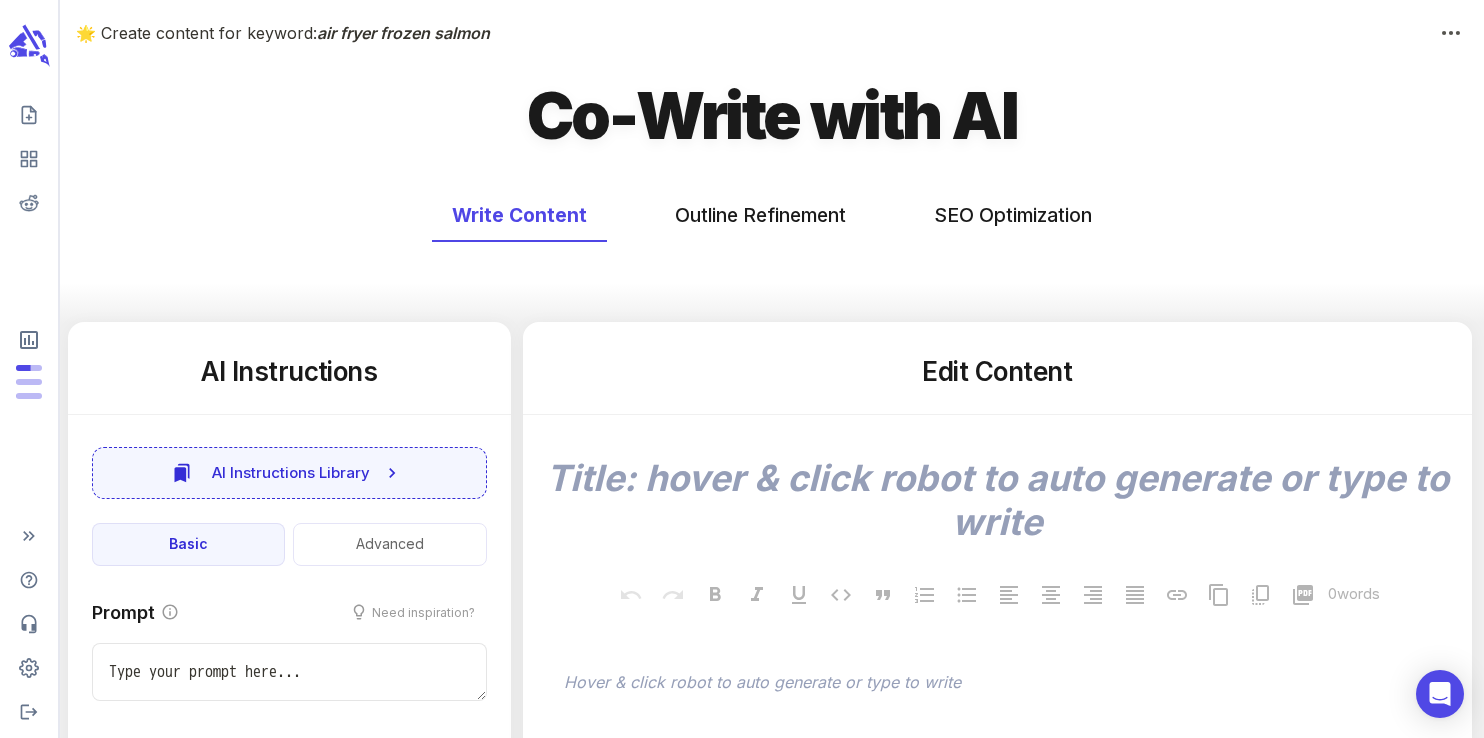 type on "x" 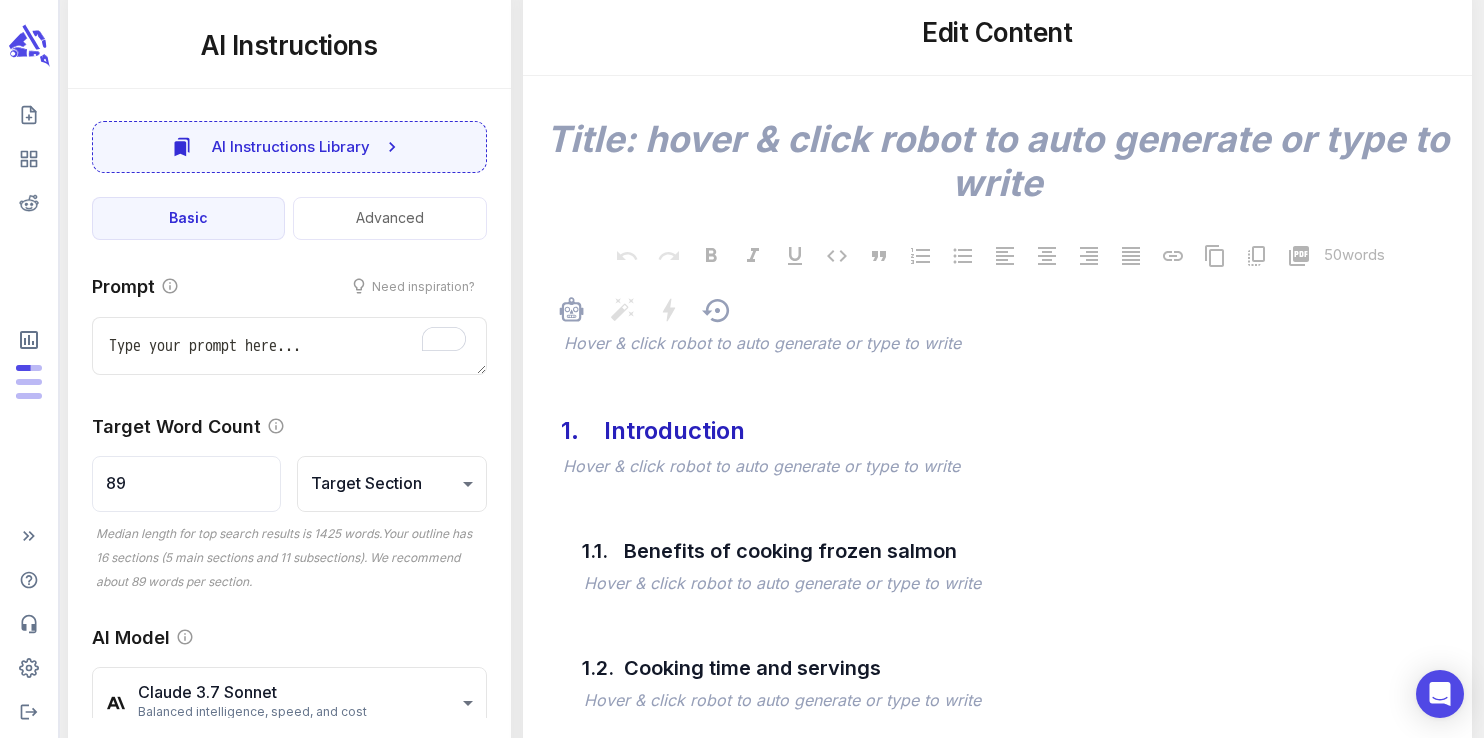 scroll, scrollTop: 351, scrollLeft: 0, axis: vertical 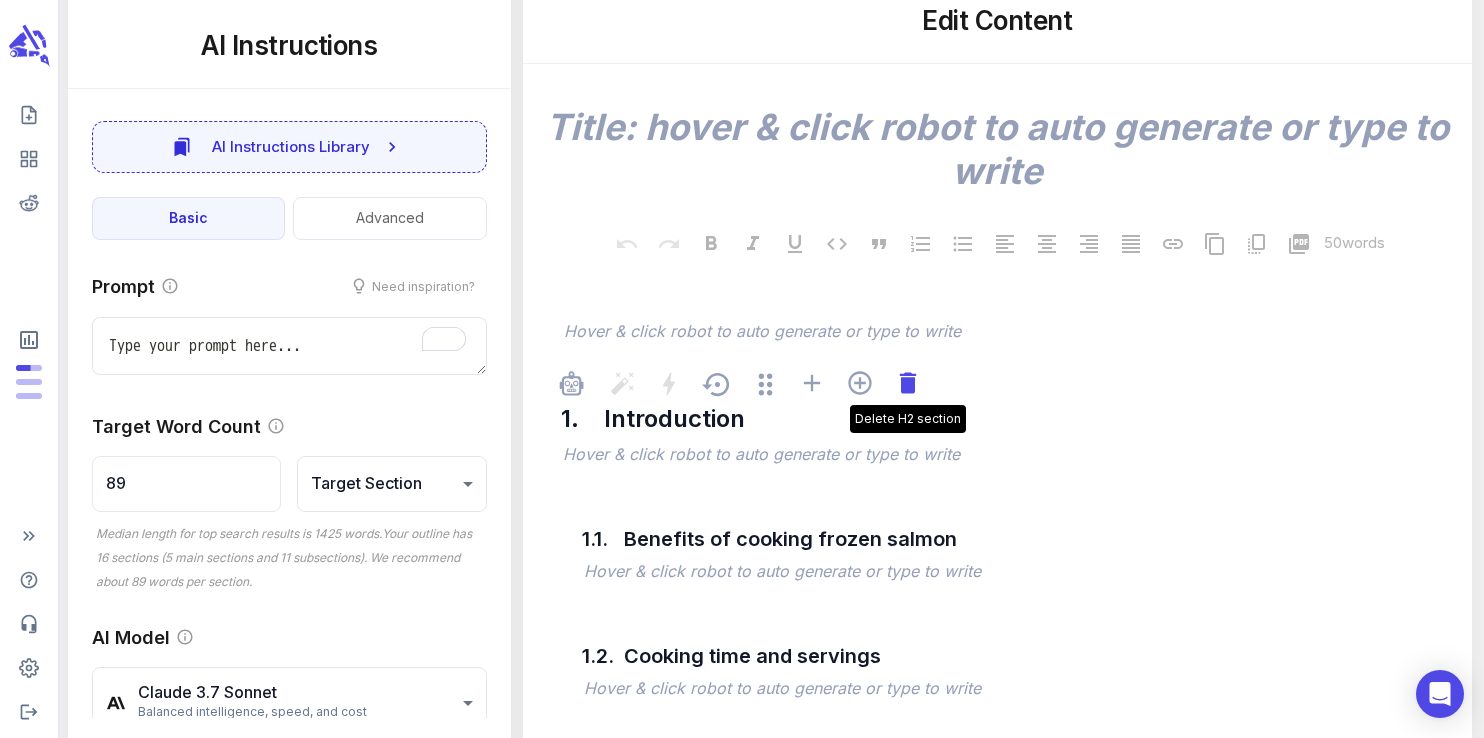 click 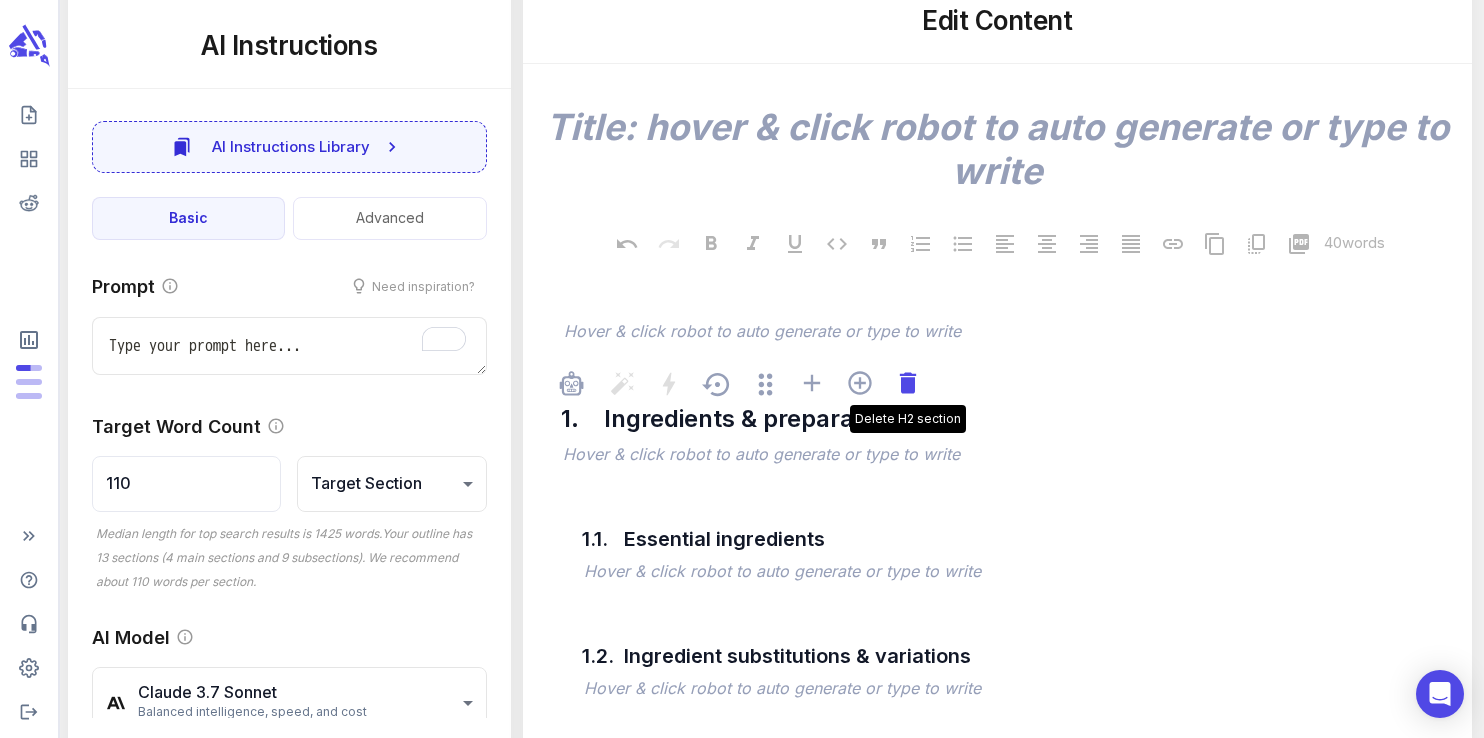 click 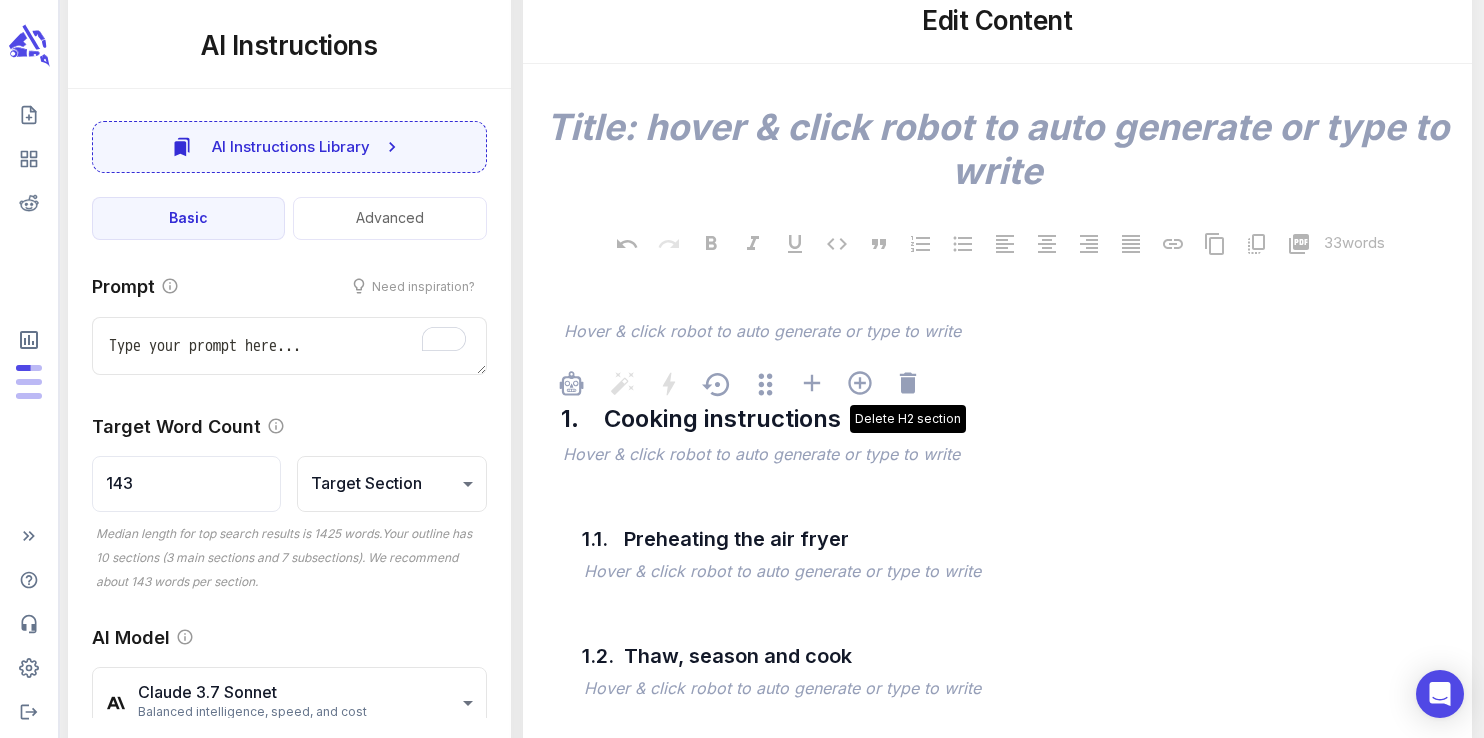 click 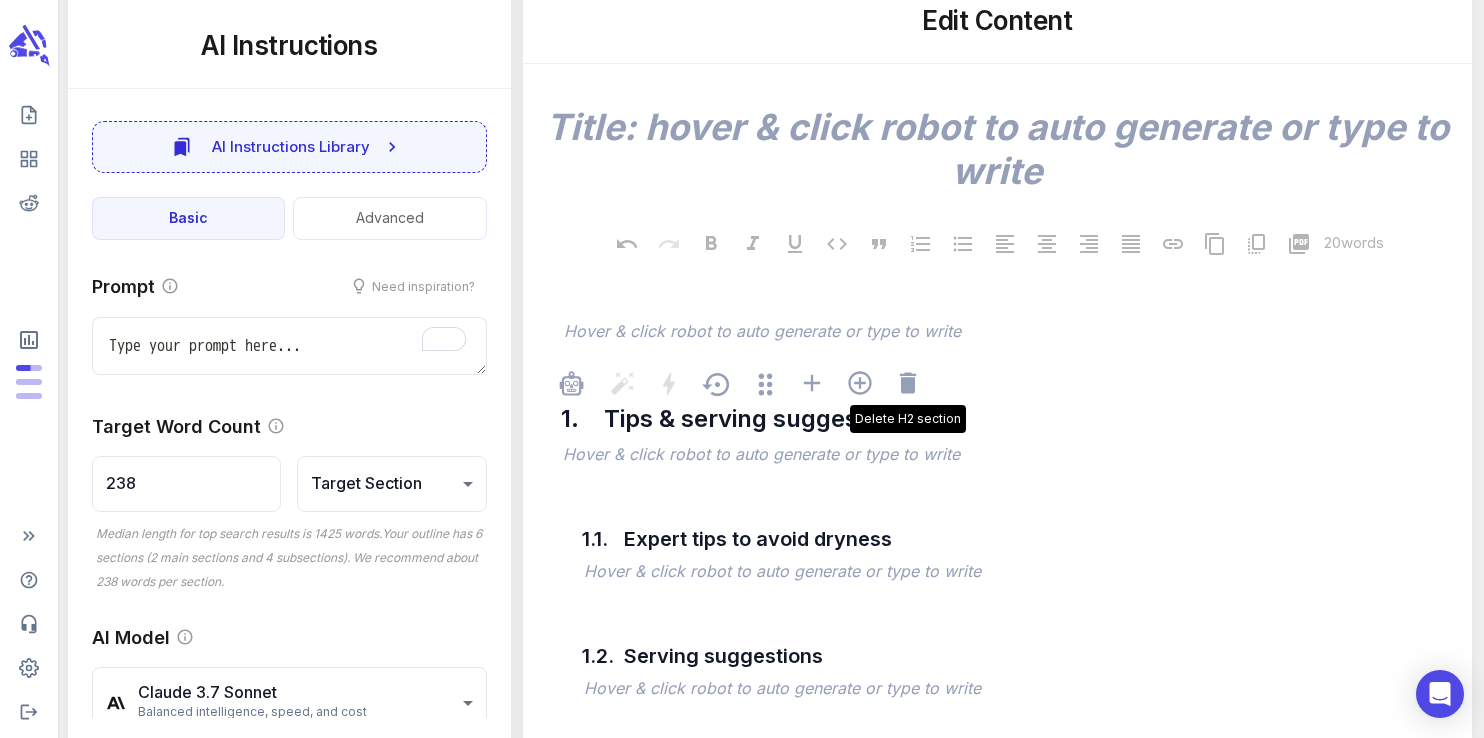 click 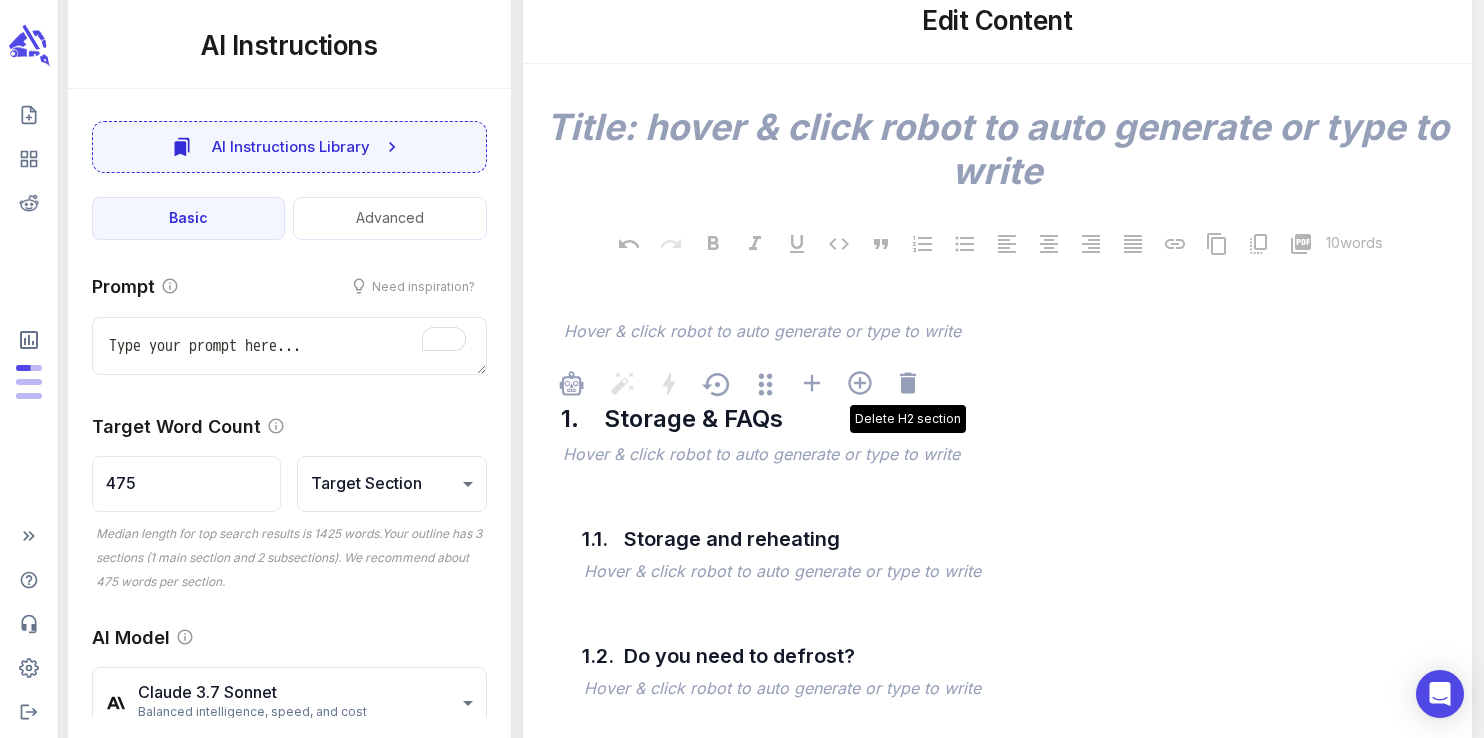 click 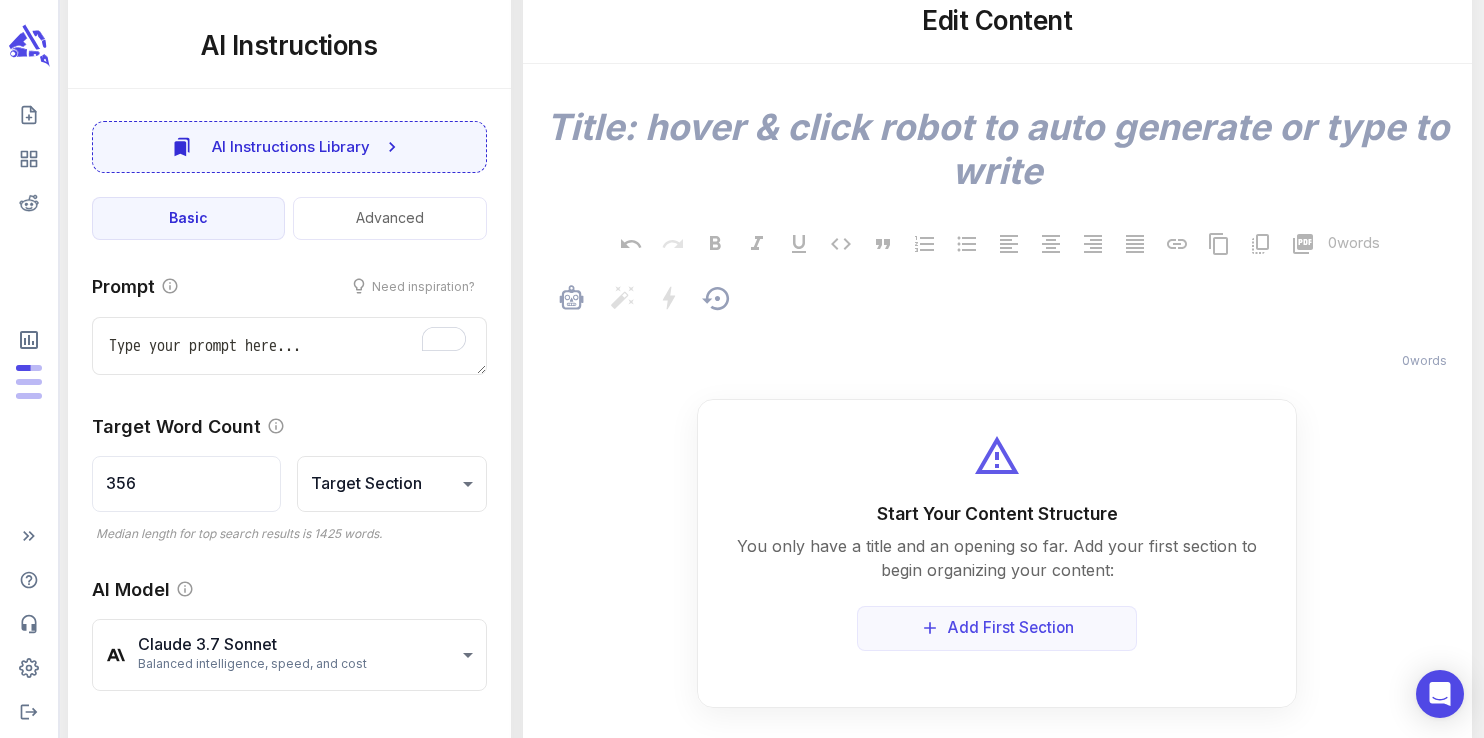 click on "﻿" at bounding box center (1007, 333) 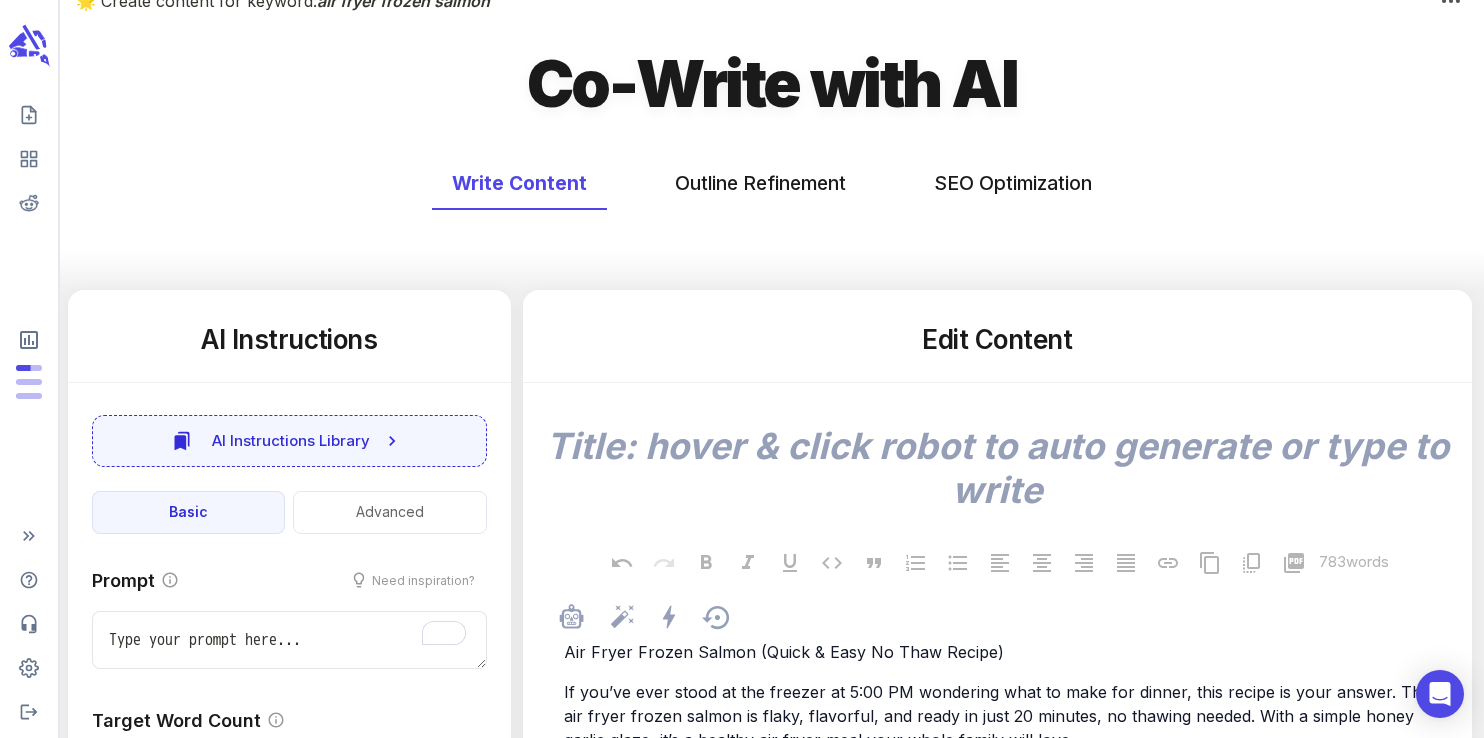 scroll, scrollTop: 47, scrollLeft: 0, axis: vertical 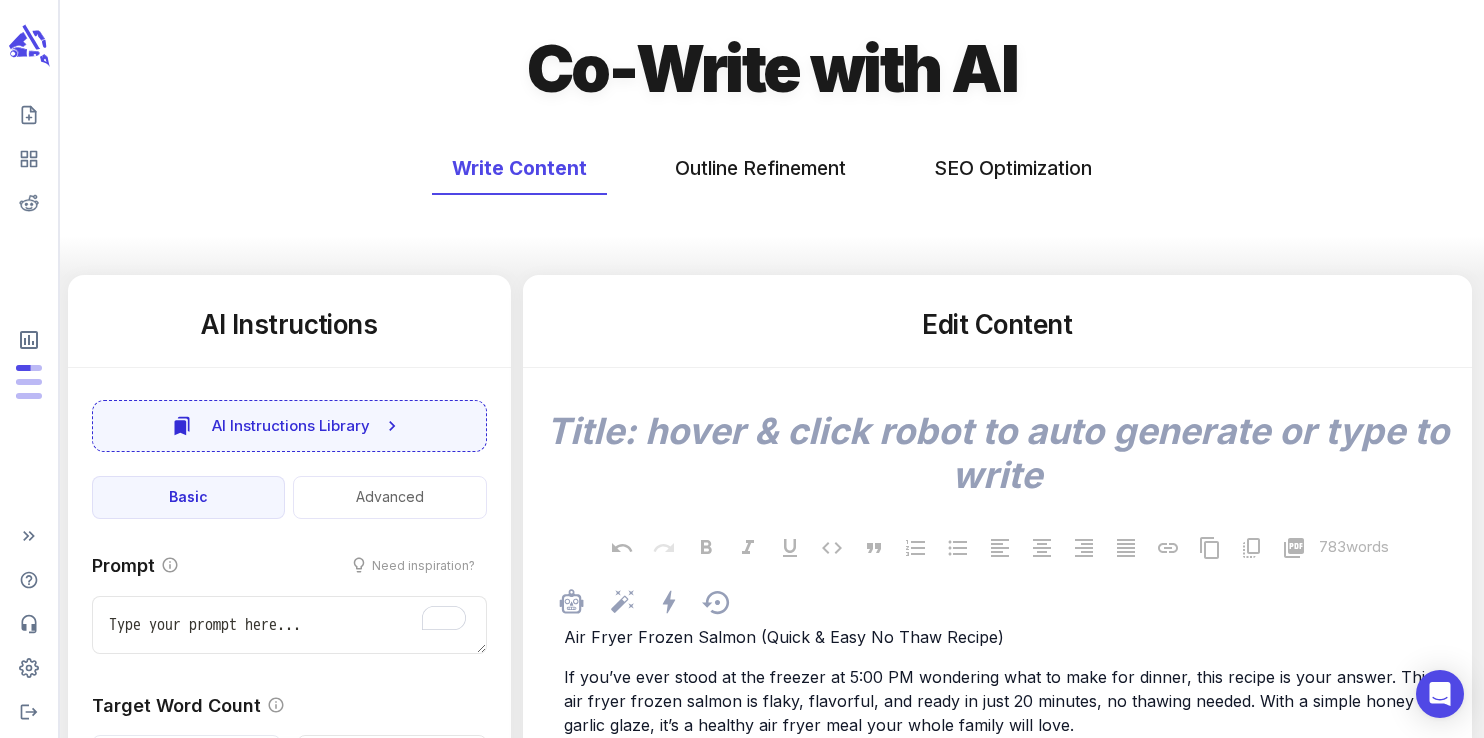 click on "Air Fryer Frozen Salmon (Quick & Easy No Thaw Recipe)" at bounding box center (784, 637) 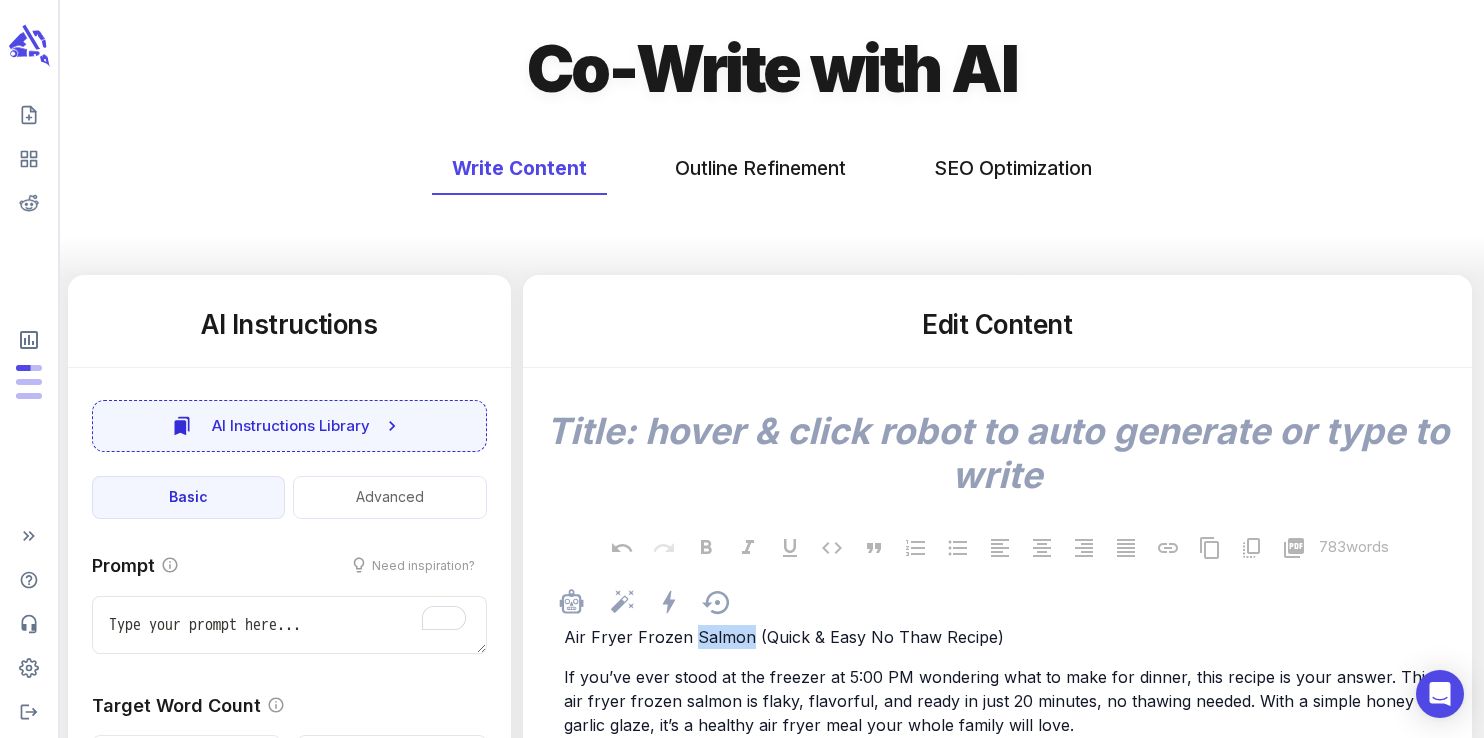 click on "Air Fryer Frozen Salmon (Quick & Easy No Thaw Recipe)" at bounding box center [784, 637] 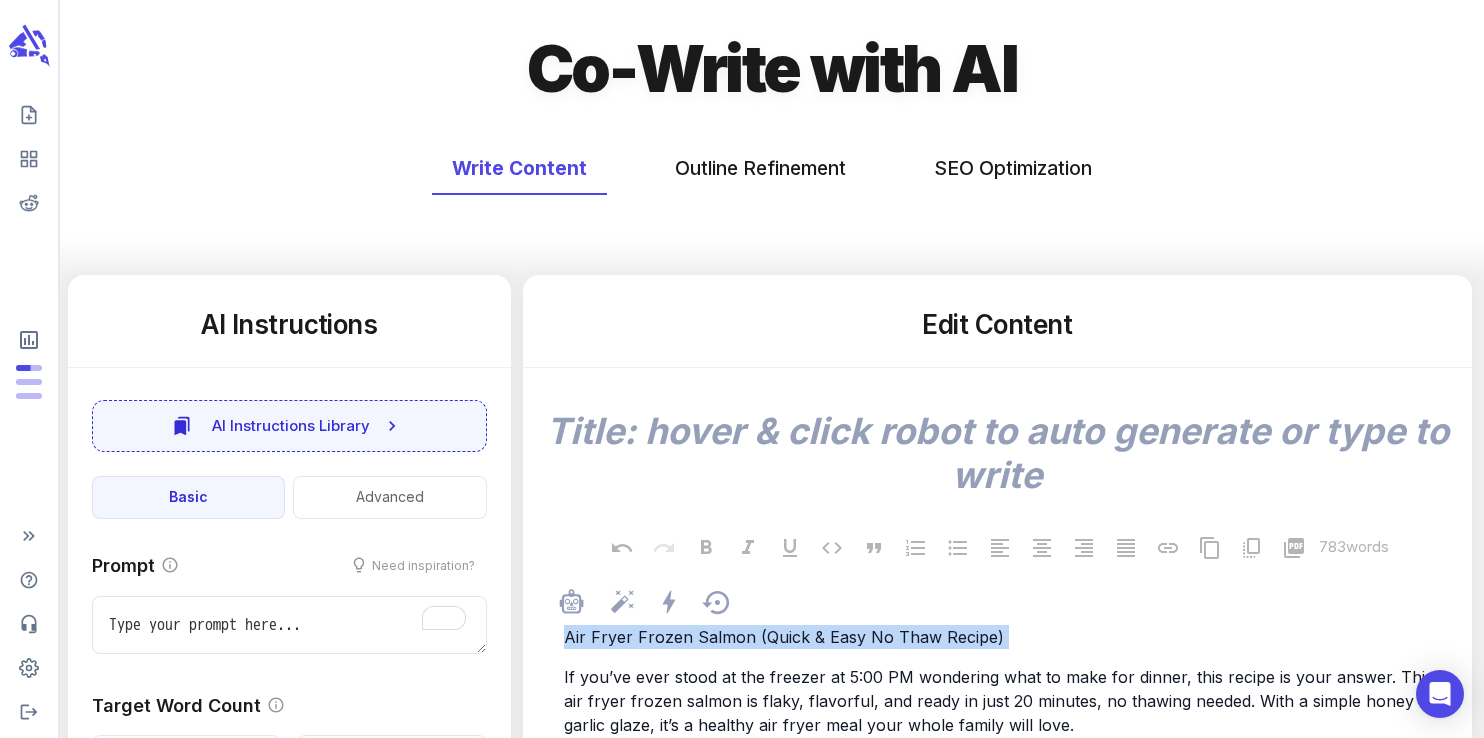 click on "Air Fryer Frozen Salmon (Quick & Easy No Thaw Recipe)" at bounding box center (784, 637) 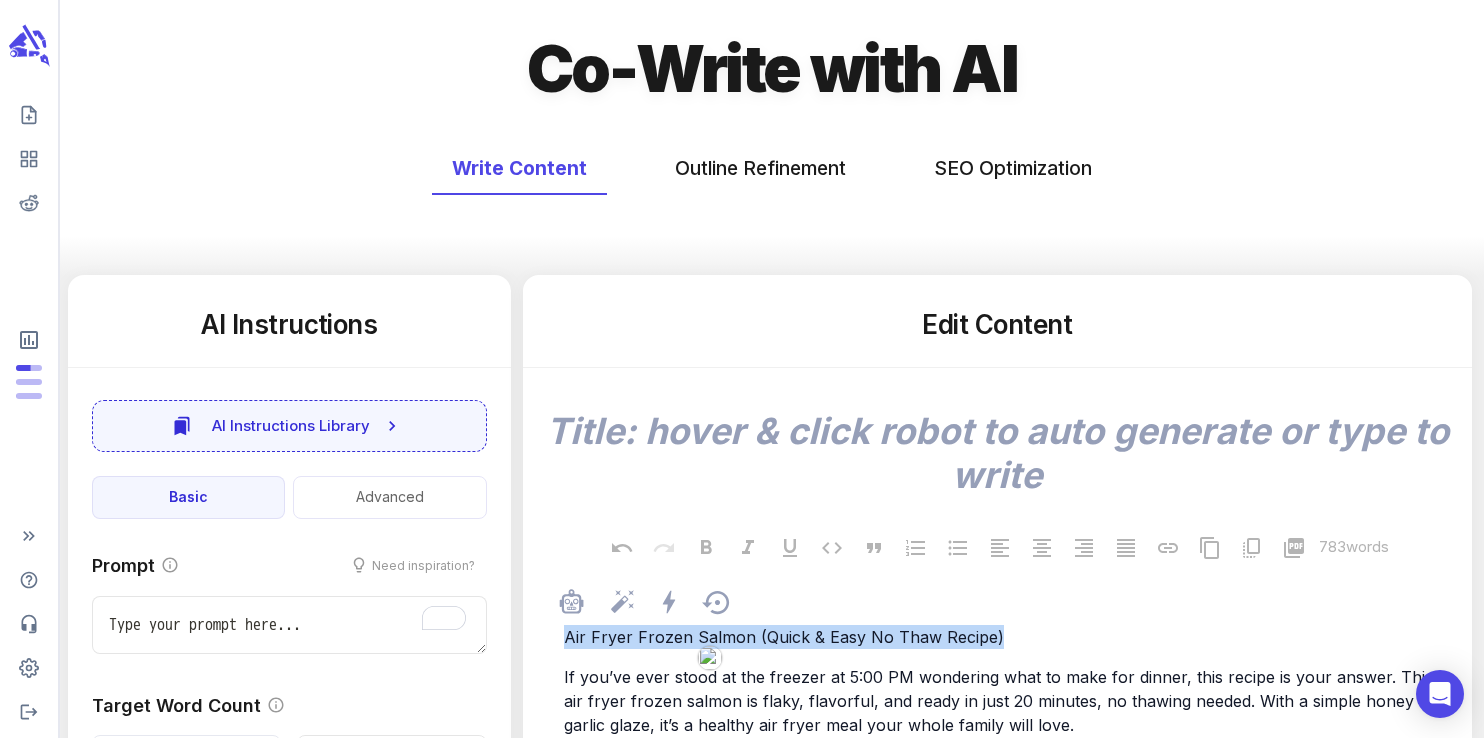 copy on "Air Fryer Frozen Salmon (Quick & Easy No Thaw Recipe)" 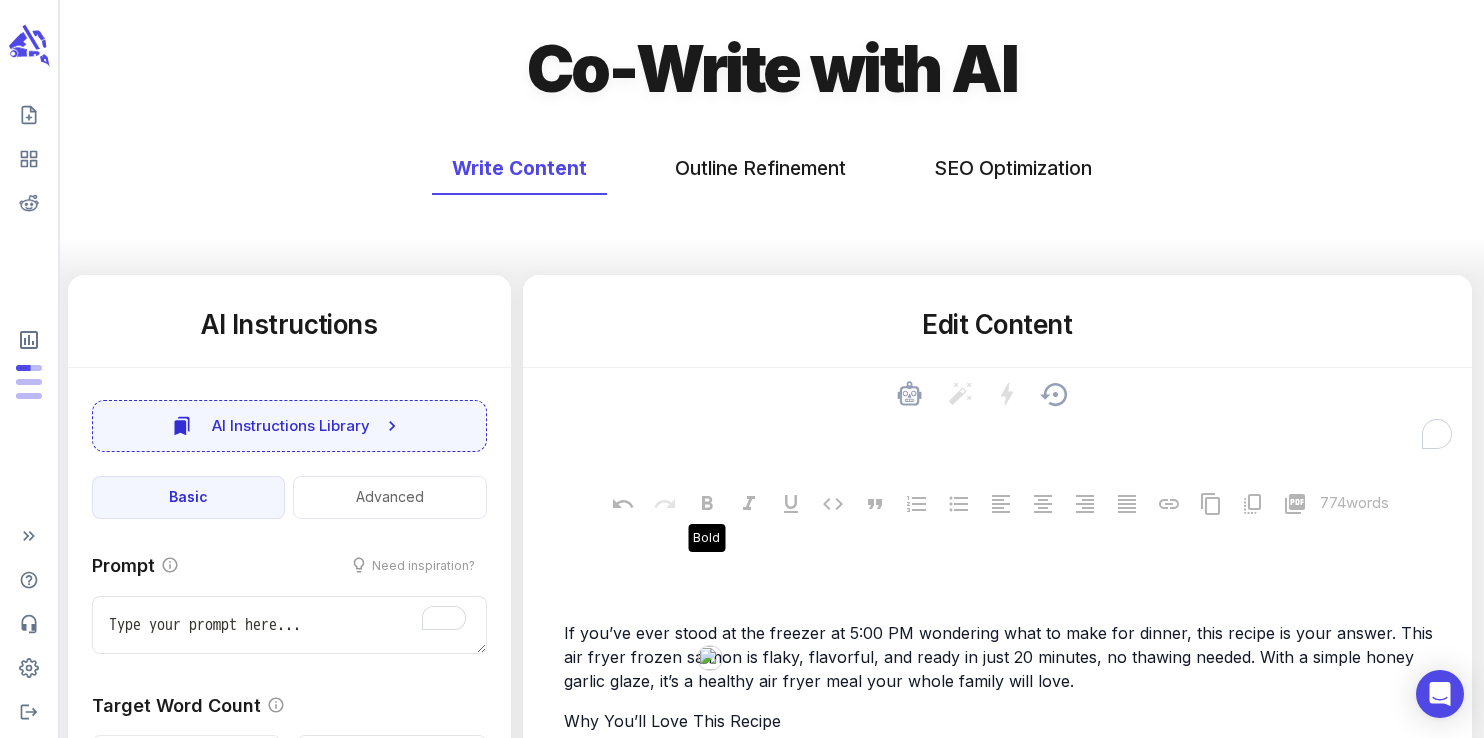 click on "x" at bounding box center [997, 443] 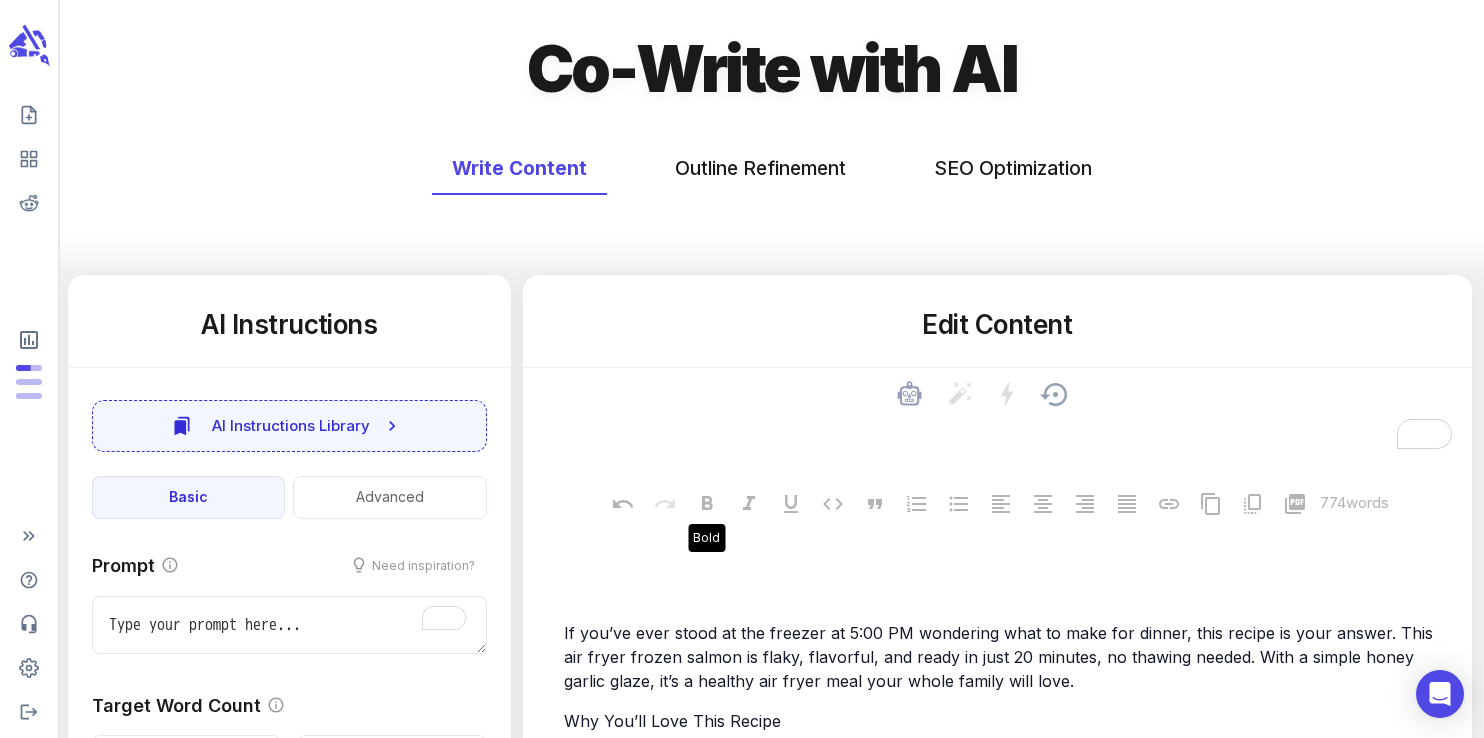 paste on "Air Fryer Frozen Salmon (Quick & Easy No Thaw Recipe)" 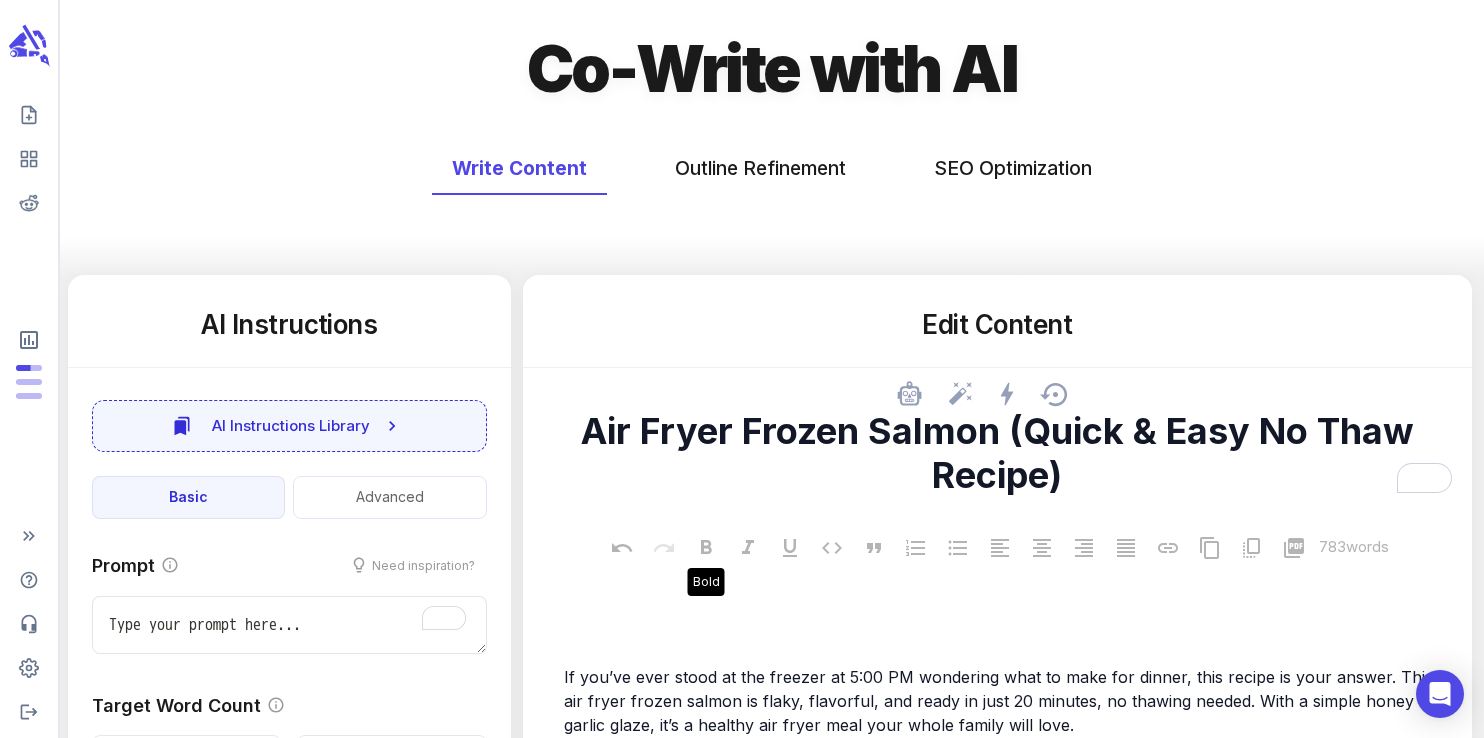 type on "x" 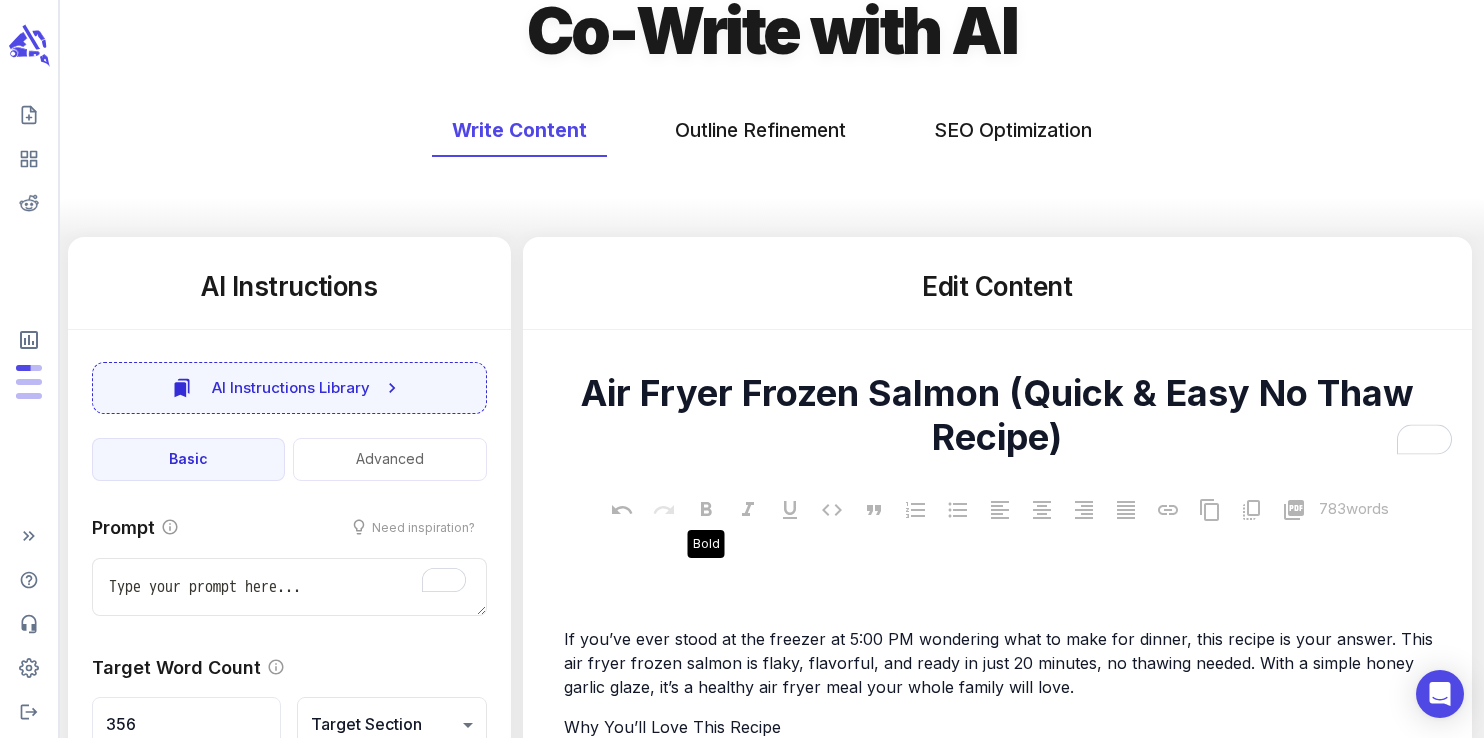 scroll, scrollTop: 0, scrollLeft: 0, axis: both 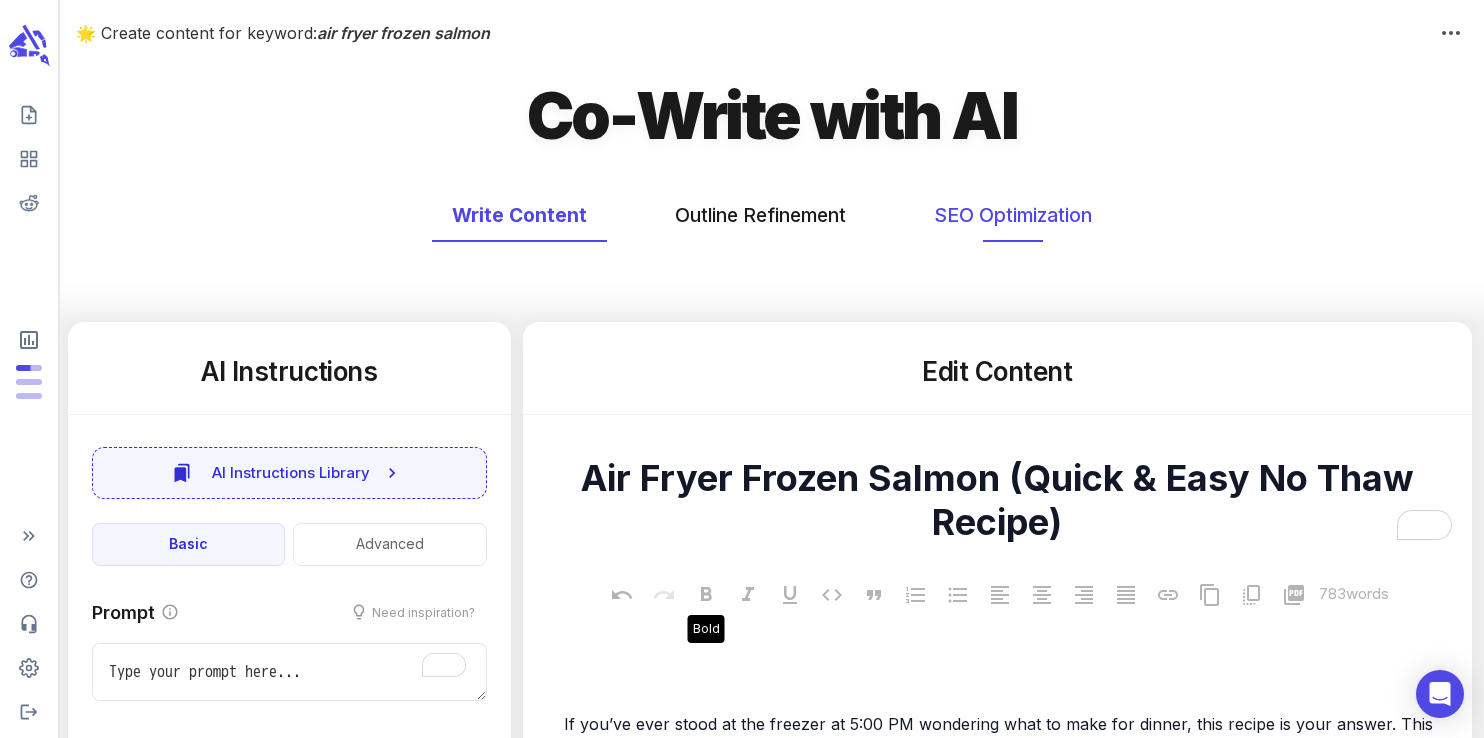 type on "Air Fryer Frozen Salmon (Quick & Easy No Thaw Recipe)" 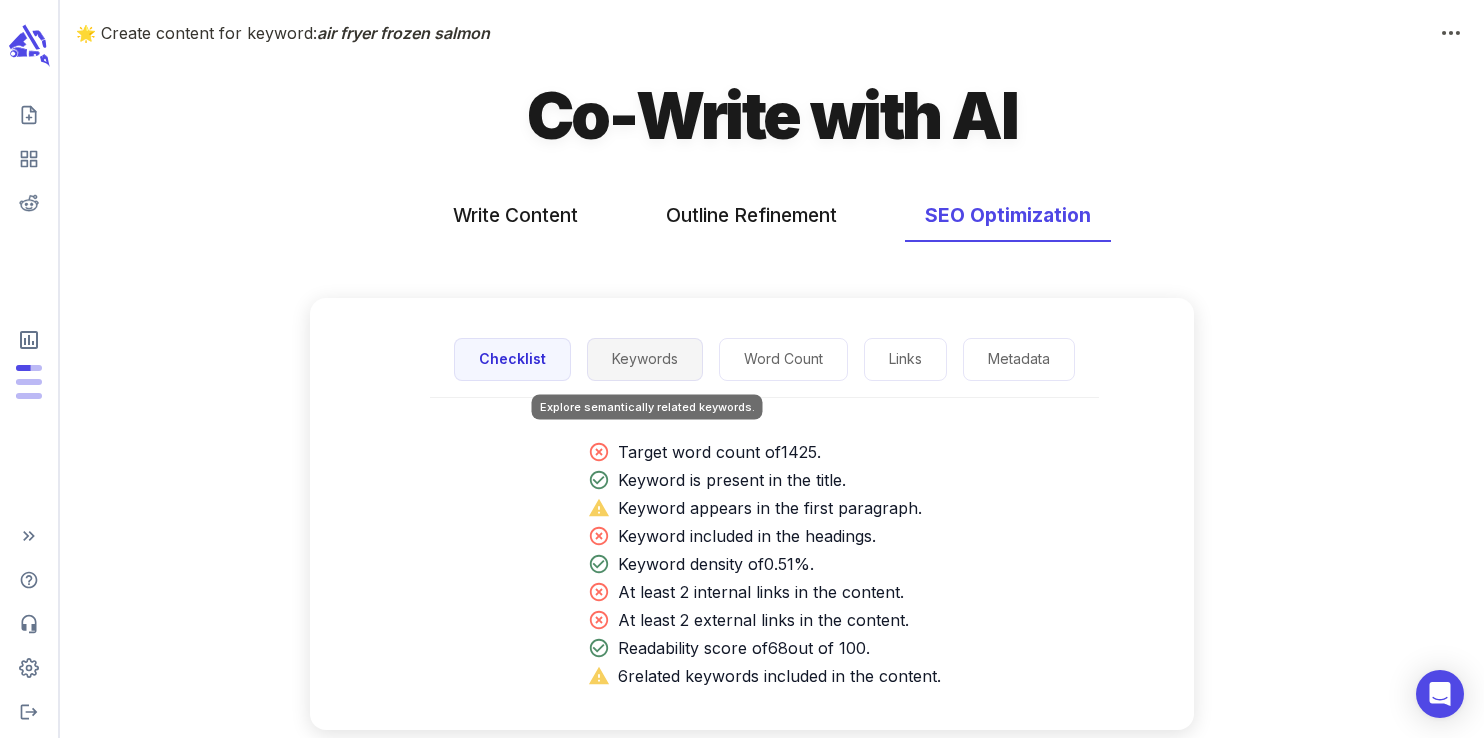 click on "Keywords" at bounding box center (645, 359) 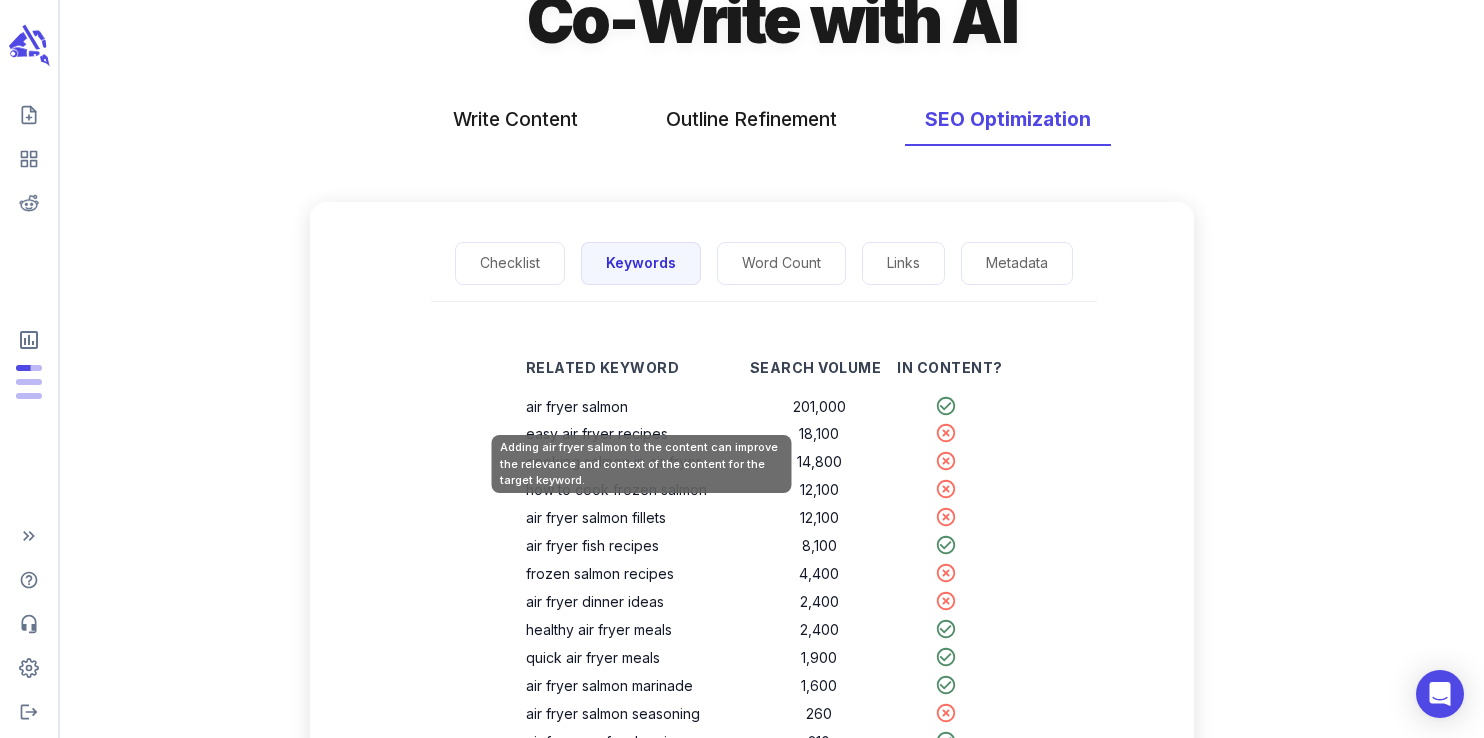 scroll, scrollTop: 97, scrollLeft: 0, axis: vertical 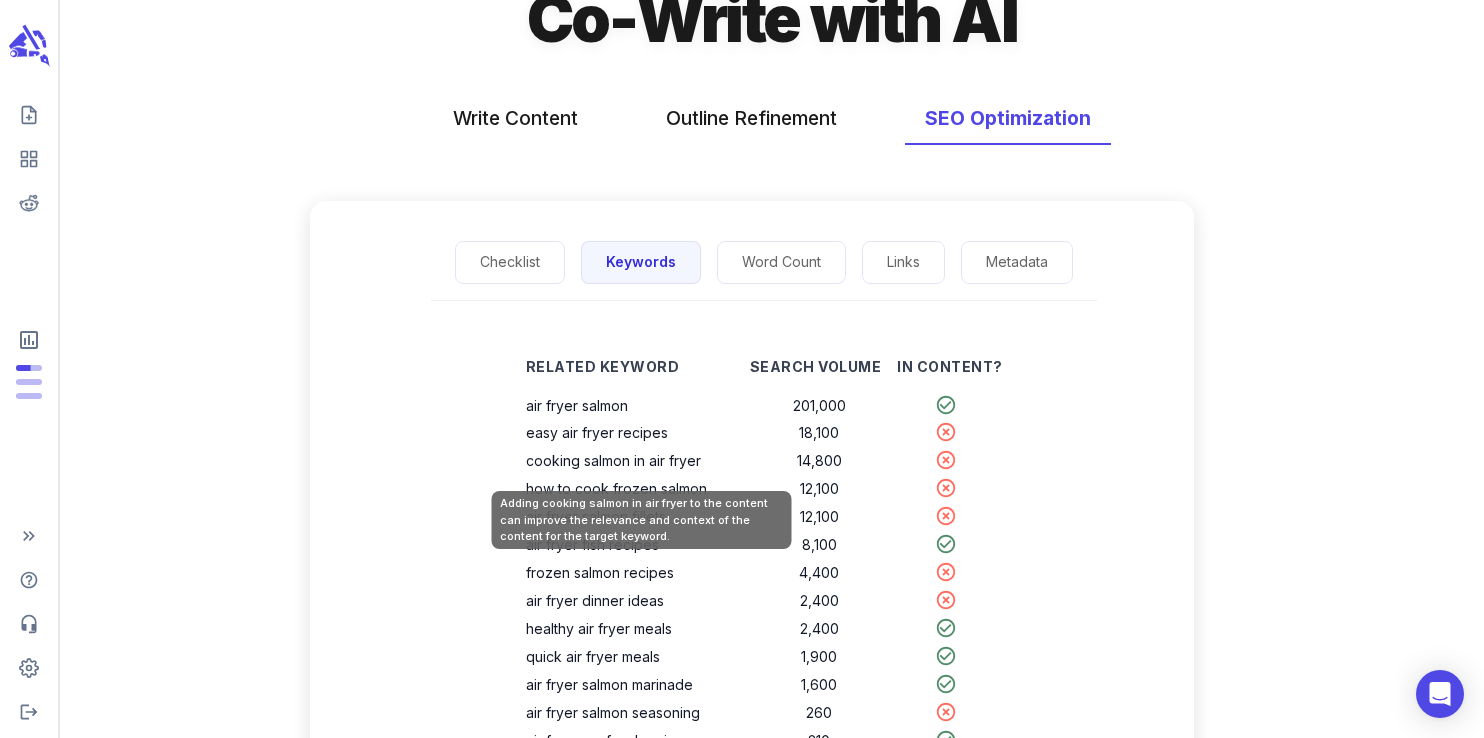 click on "Adding cooking salmon in air fryer to the content can improve the relevance and context of the content for the target keyword." at bounding box center [642, 514] 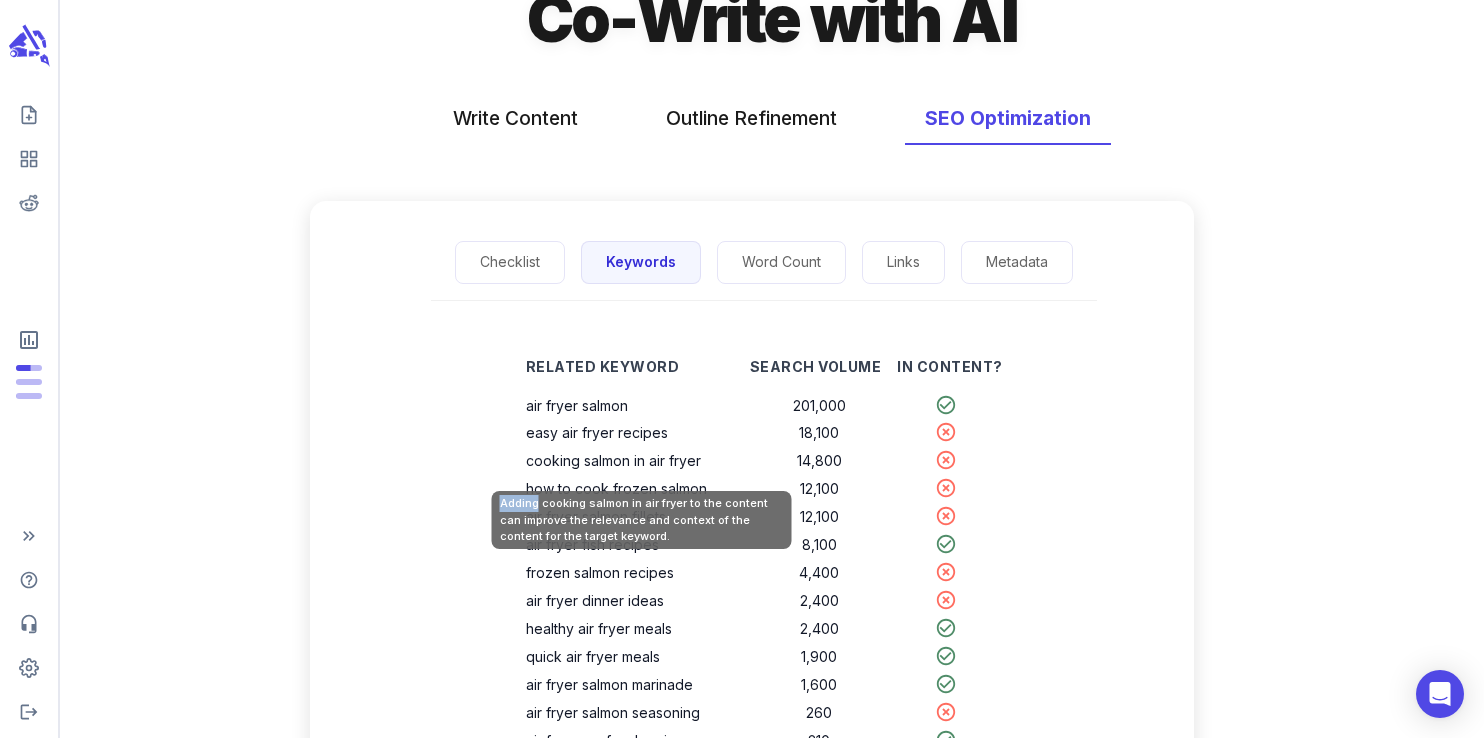 click on "Adding cooking salmon in air fryer to the content can improve the relevance and context of the content for the target keyword." at bounding box center (642, 514) 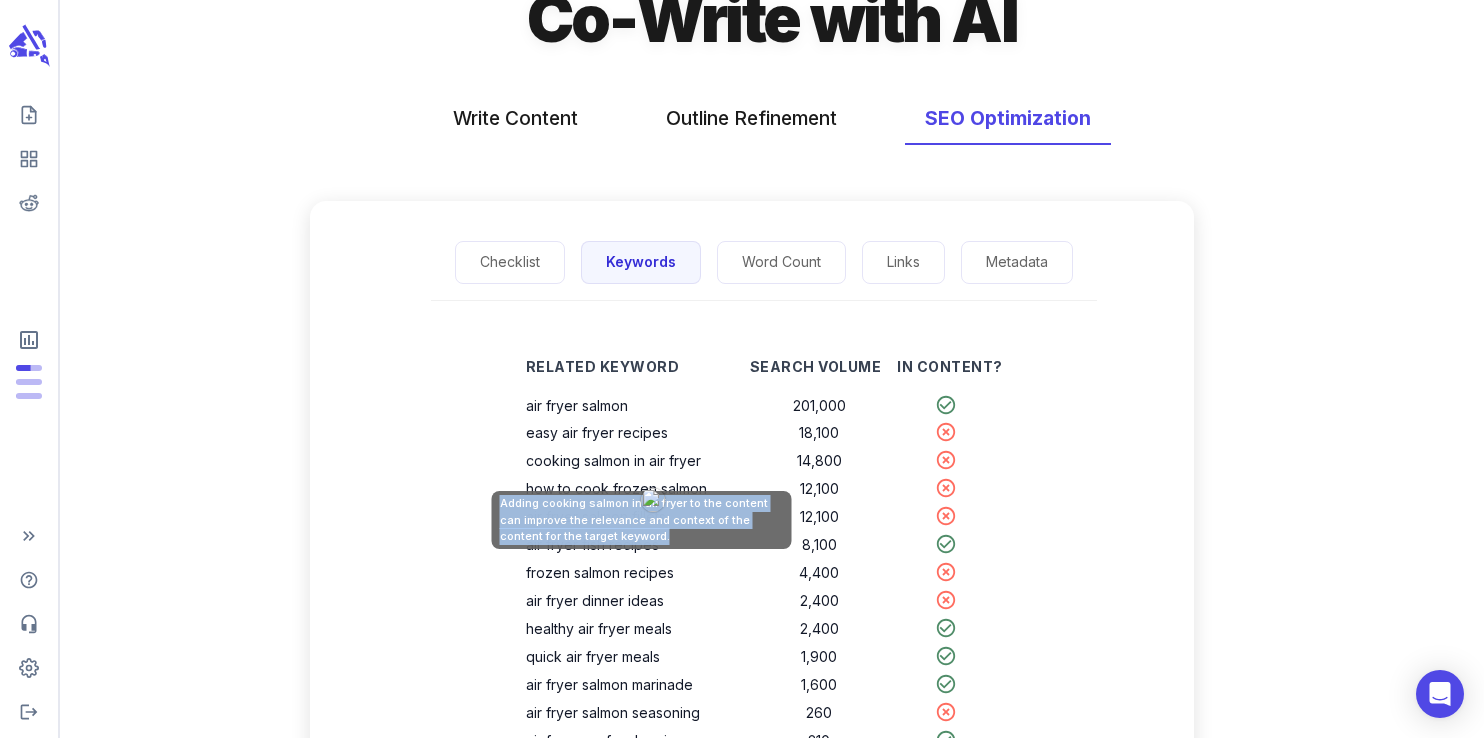 click on "Adding cooking salmon in air fryer to the content can improve the relevance and context of the content for the target keyword." at bounding box center (642, 514) 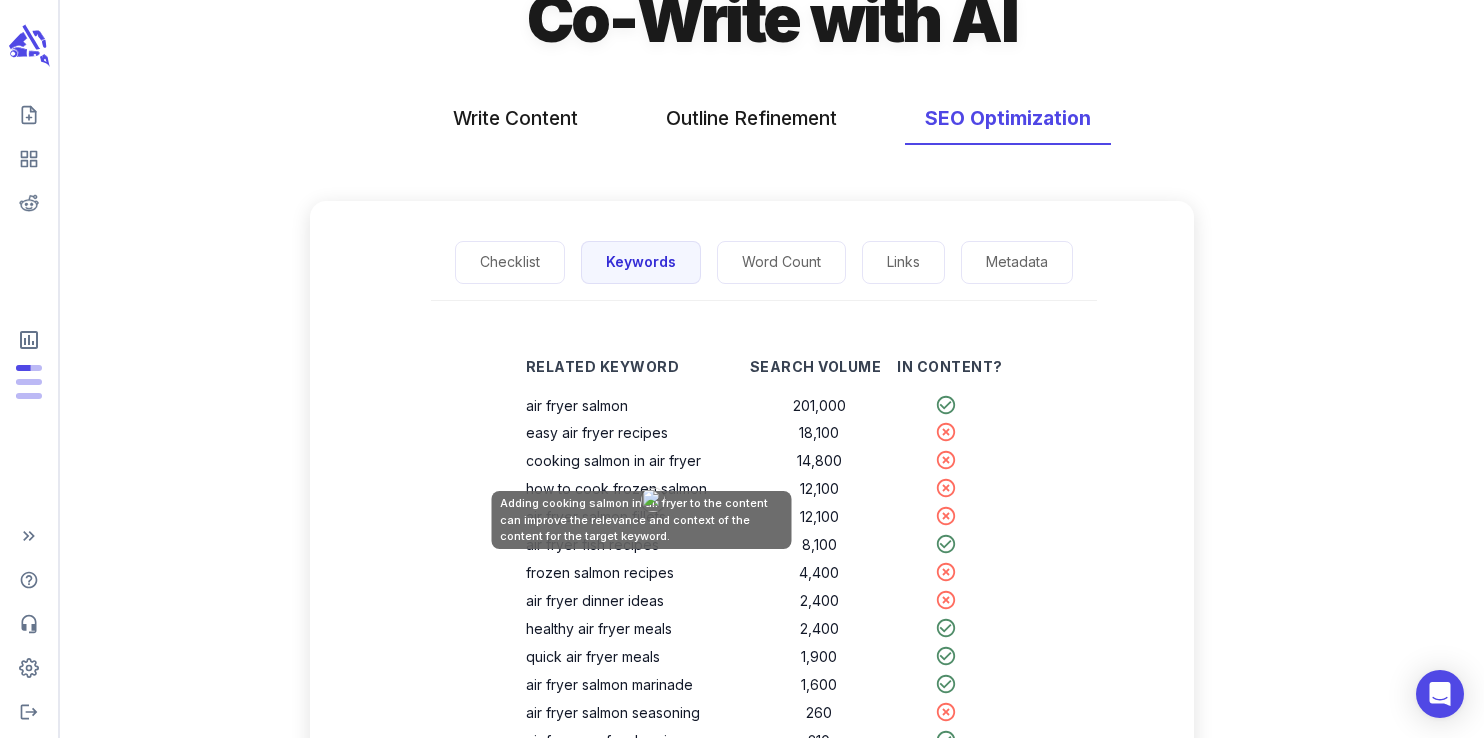 click on "cooking salmon in air fryer" at bounding box center (638, 461) 